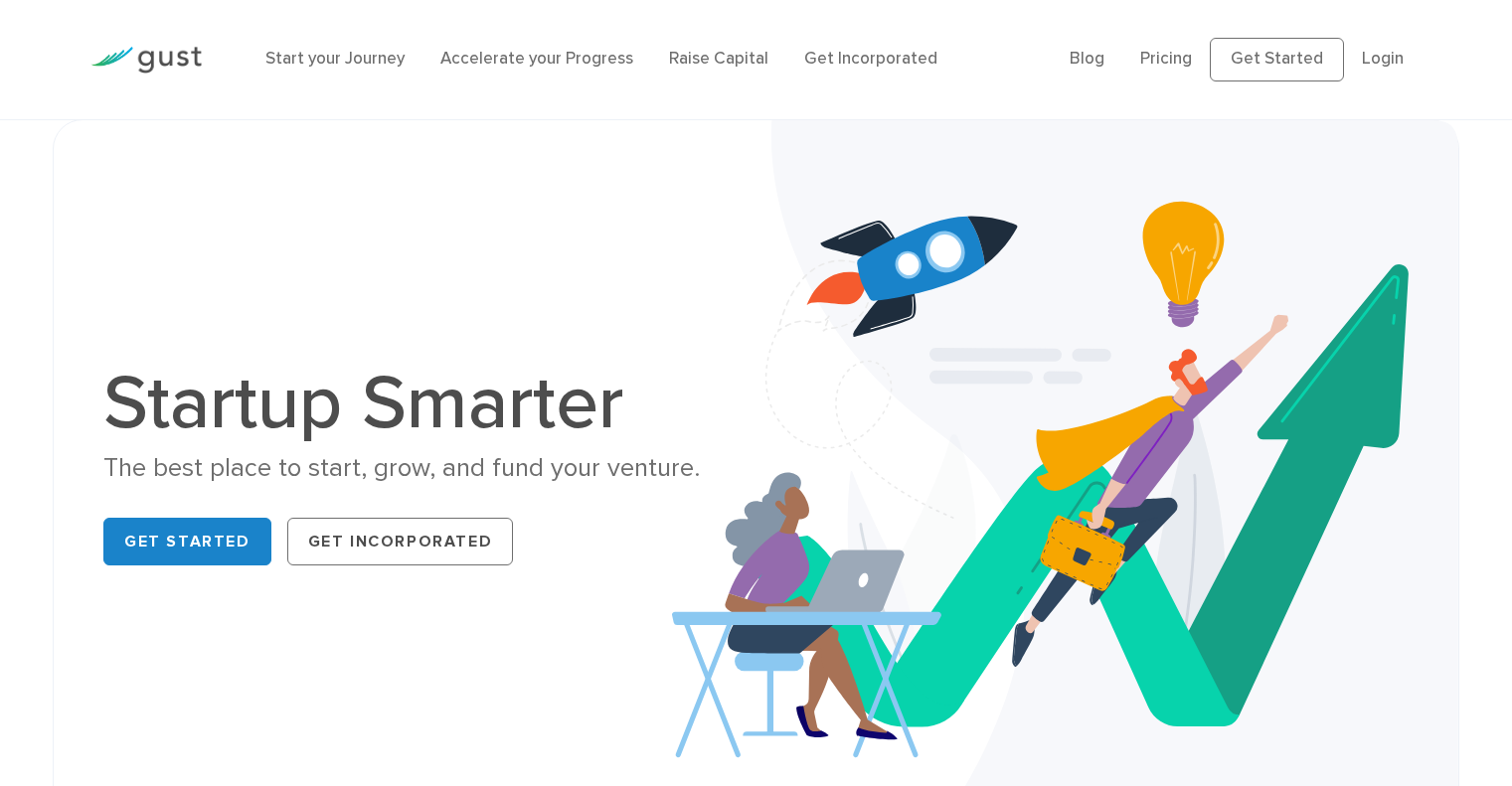 scroll, scrollTop: 269, scrollLeft: 0, axis: vertical 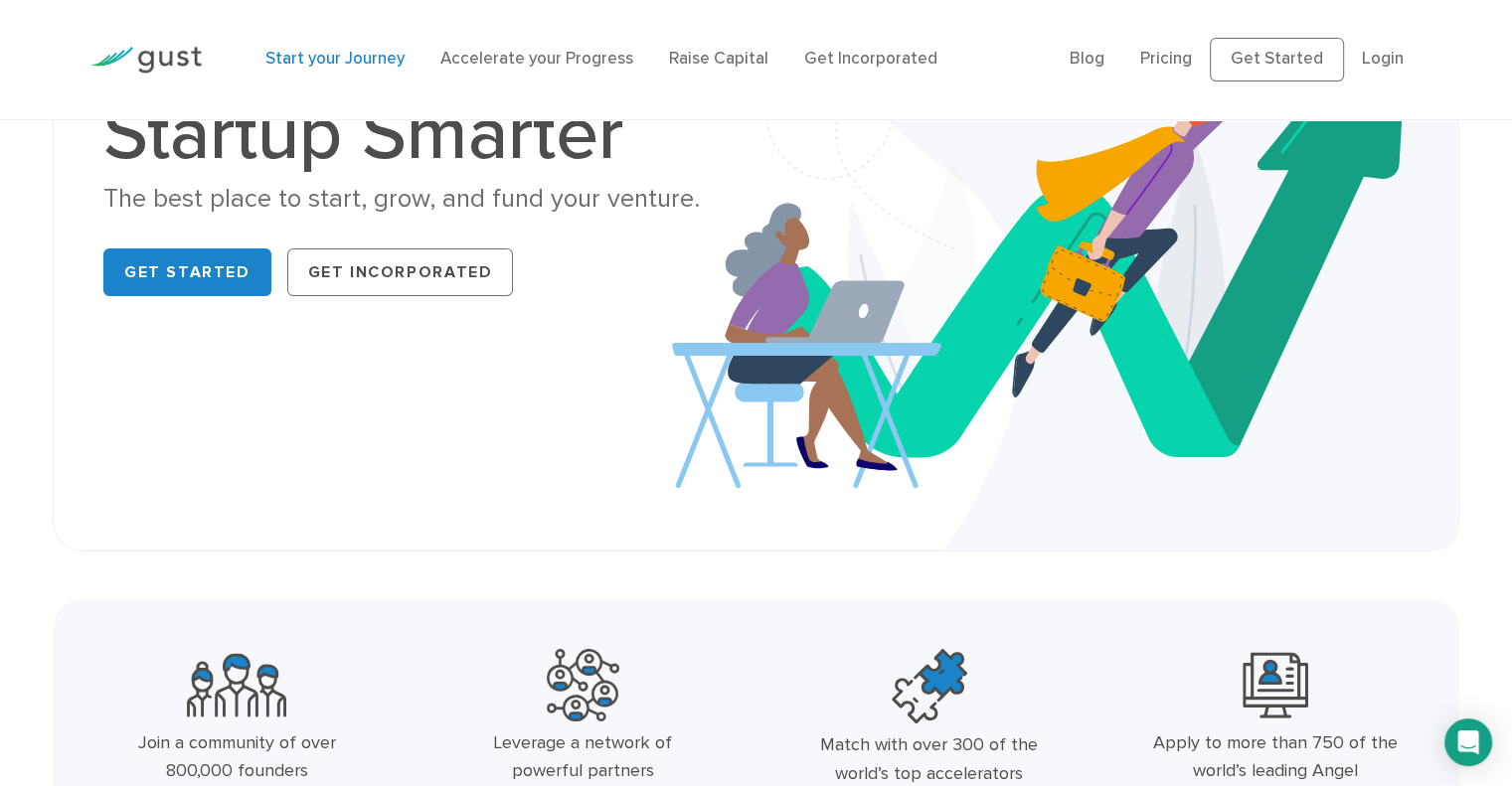 click on "Start your Journey" at bounding box center [335, 59] 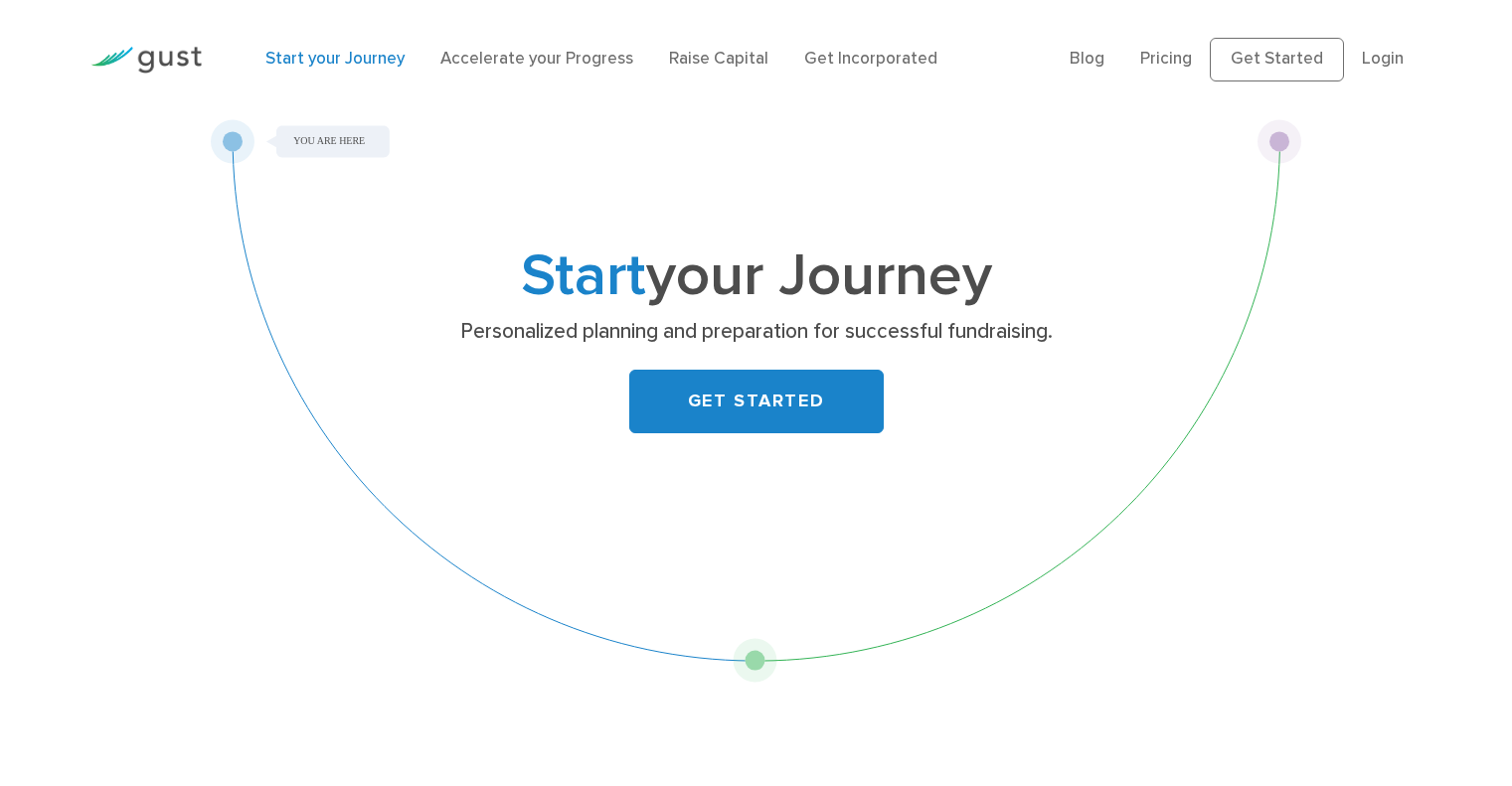scroll, scrollTop: 0, scrollLeft: 0, axis: both 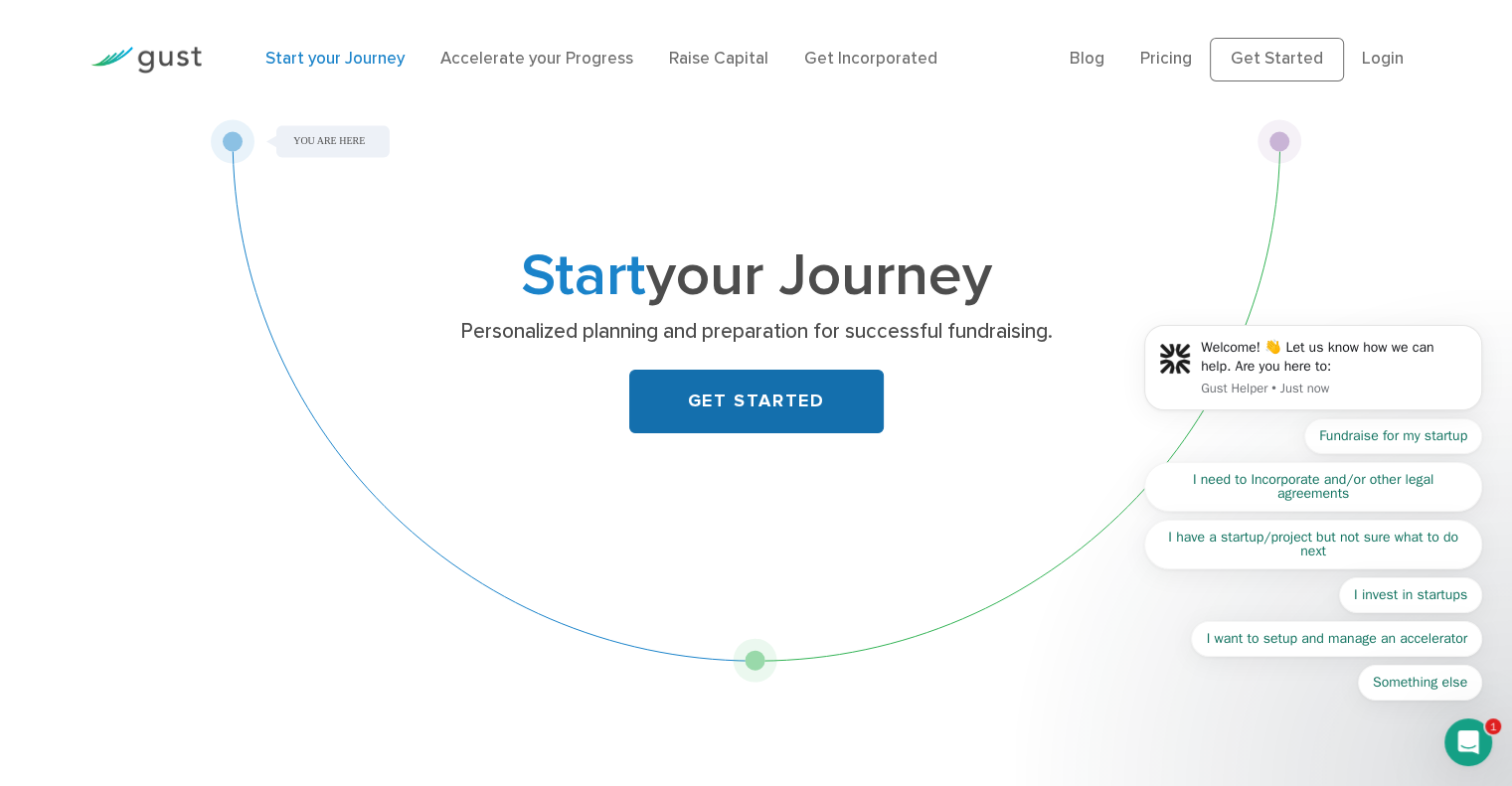 click on "GET STARTED" at bounding box center (756, 401) 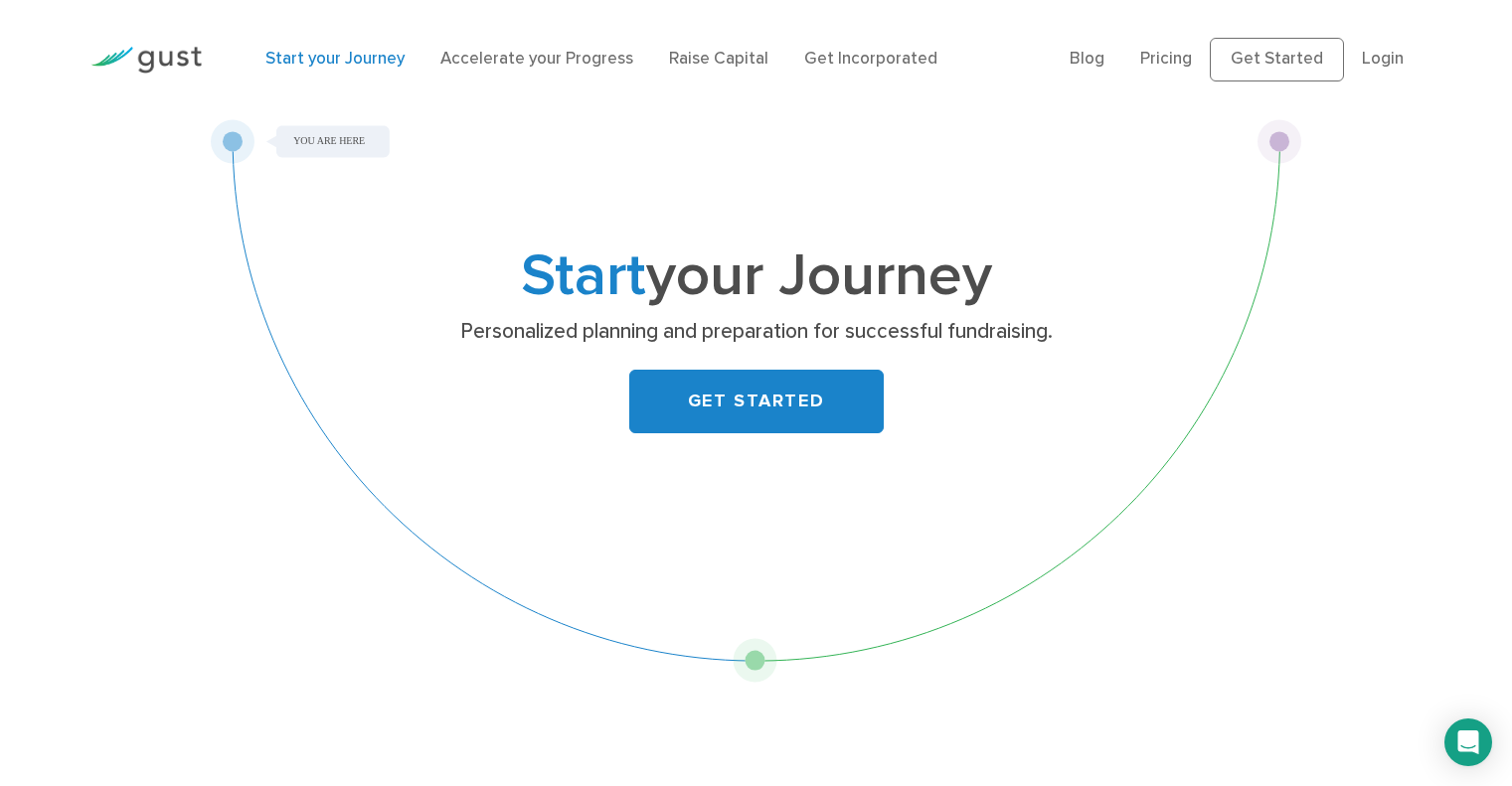 scroll, scrollTop: 0, scrollLeft: 0, axis: both 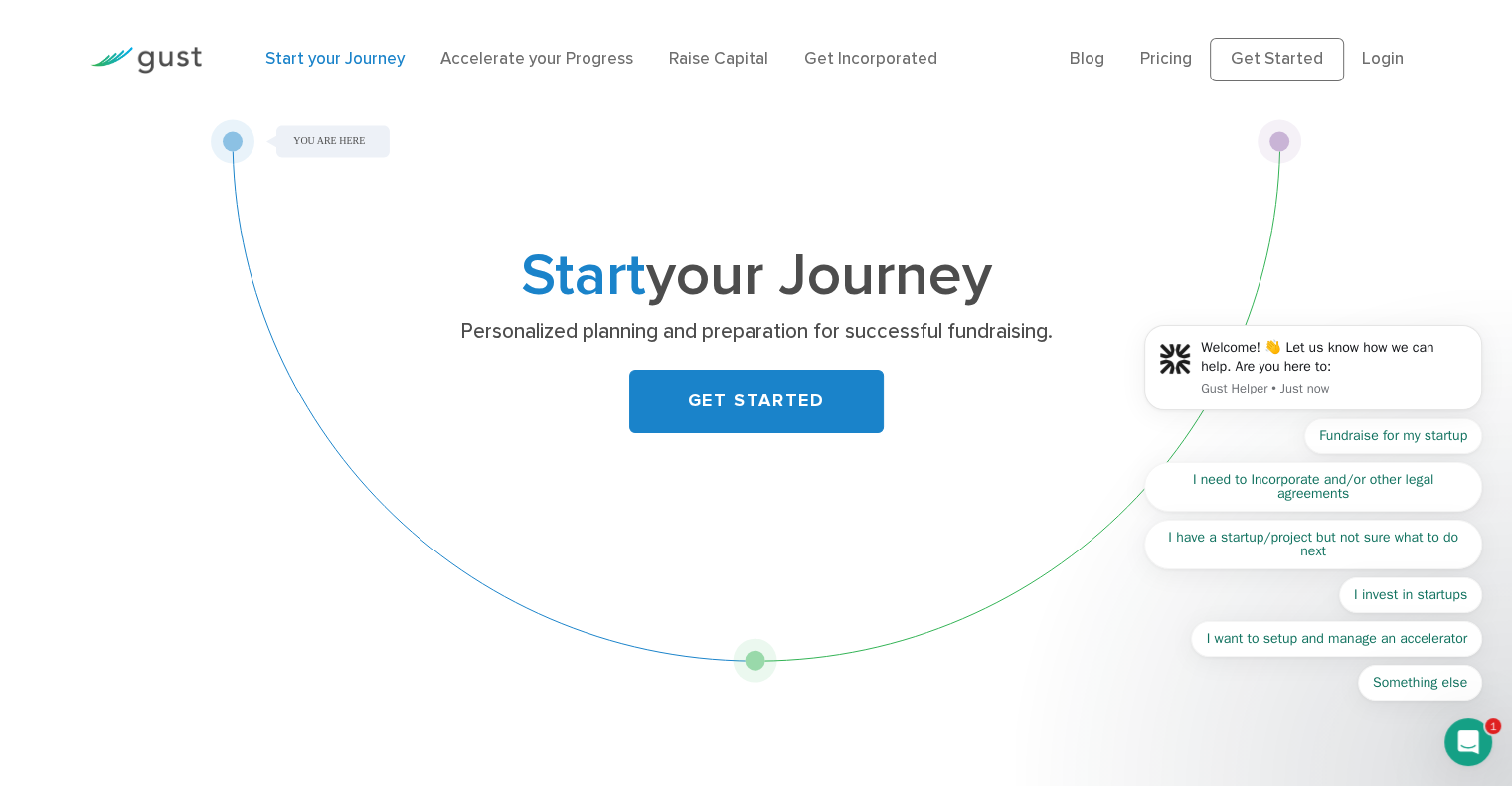 click on "Welcome! 👋 Let us know how we can help. Are you here to: Gust Helper • Just now Fundraise for my startup I need to Incorporate and/or other legal agreements I have a startup/project but not sure what to do next I invest in startups I want to setup and manage an accelerator Something else" at bounding box center [1313, 375] 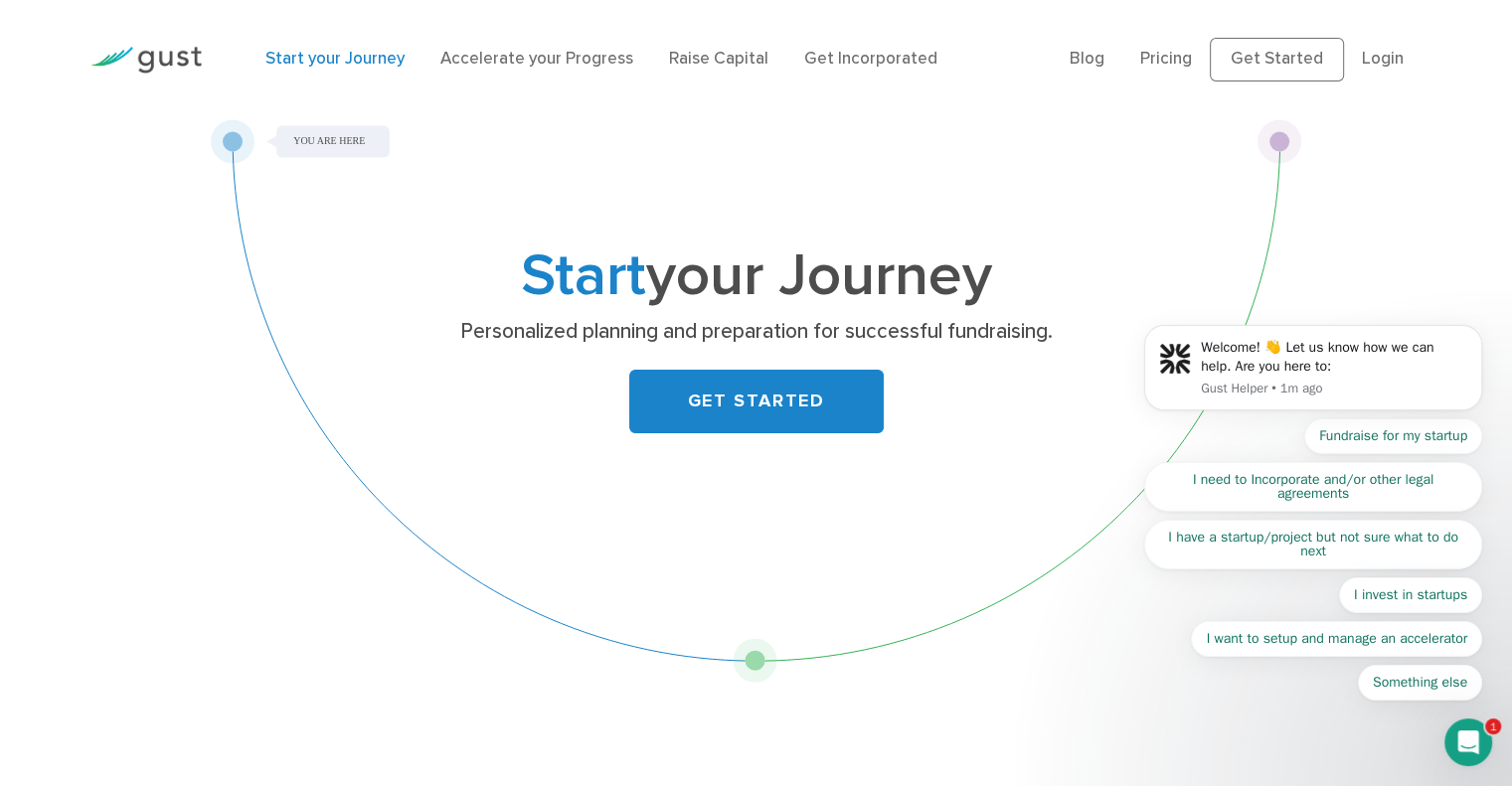 click on "Welcome! 👋 Let us know how we can help. Are you here to: Gust Helper • 1m ago Fundraise for my startup I need to Incorporate and/or other legal agreements I have a startup/project but not sure what to do next I invest in startups I want to setup and manage an accelerator Something else" at bounding box center (1313, 375) 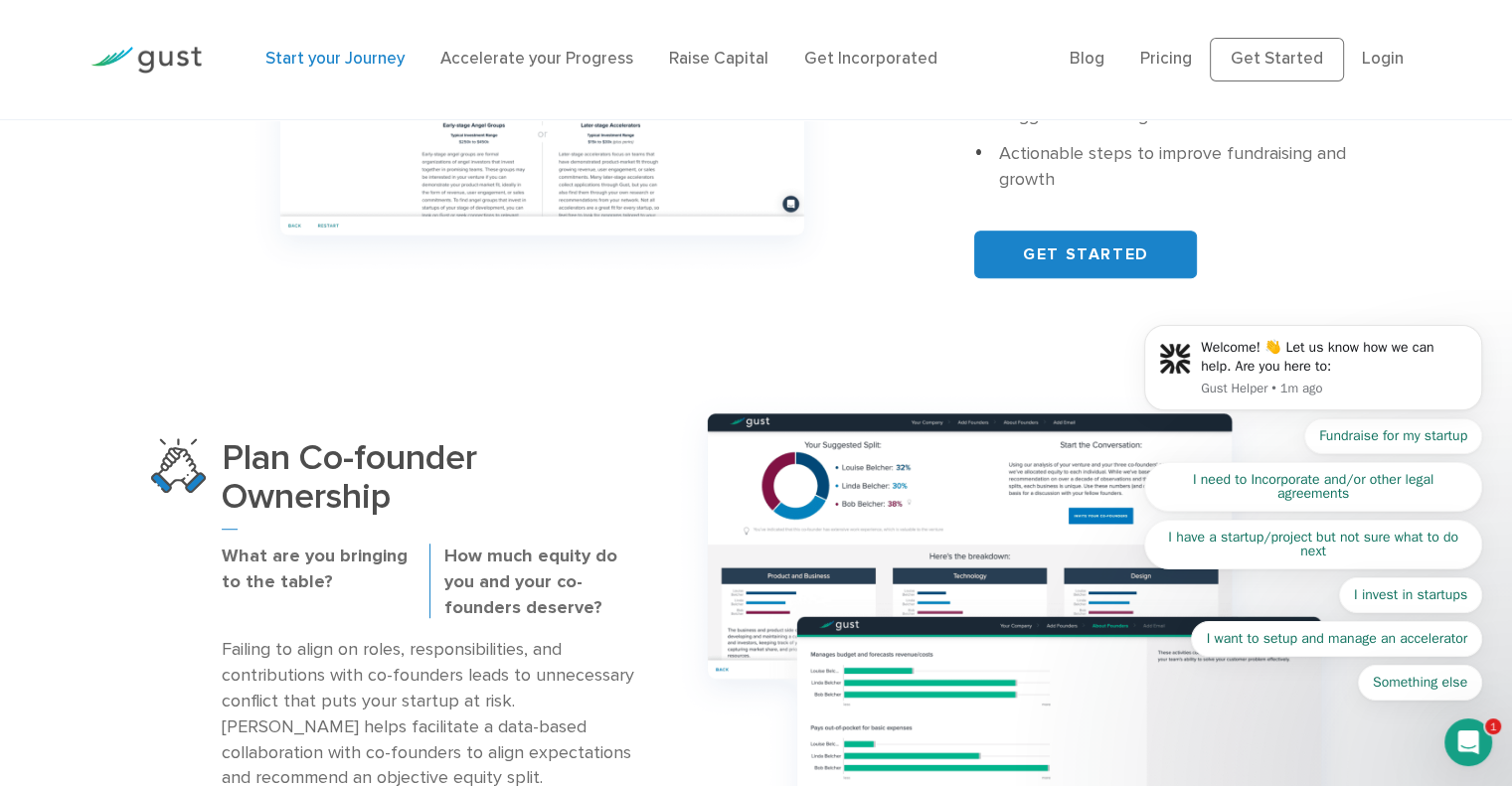 scroll, scrollTop: 1065, scrollLeft: 0, axis: vertical 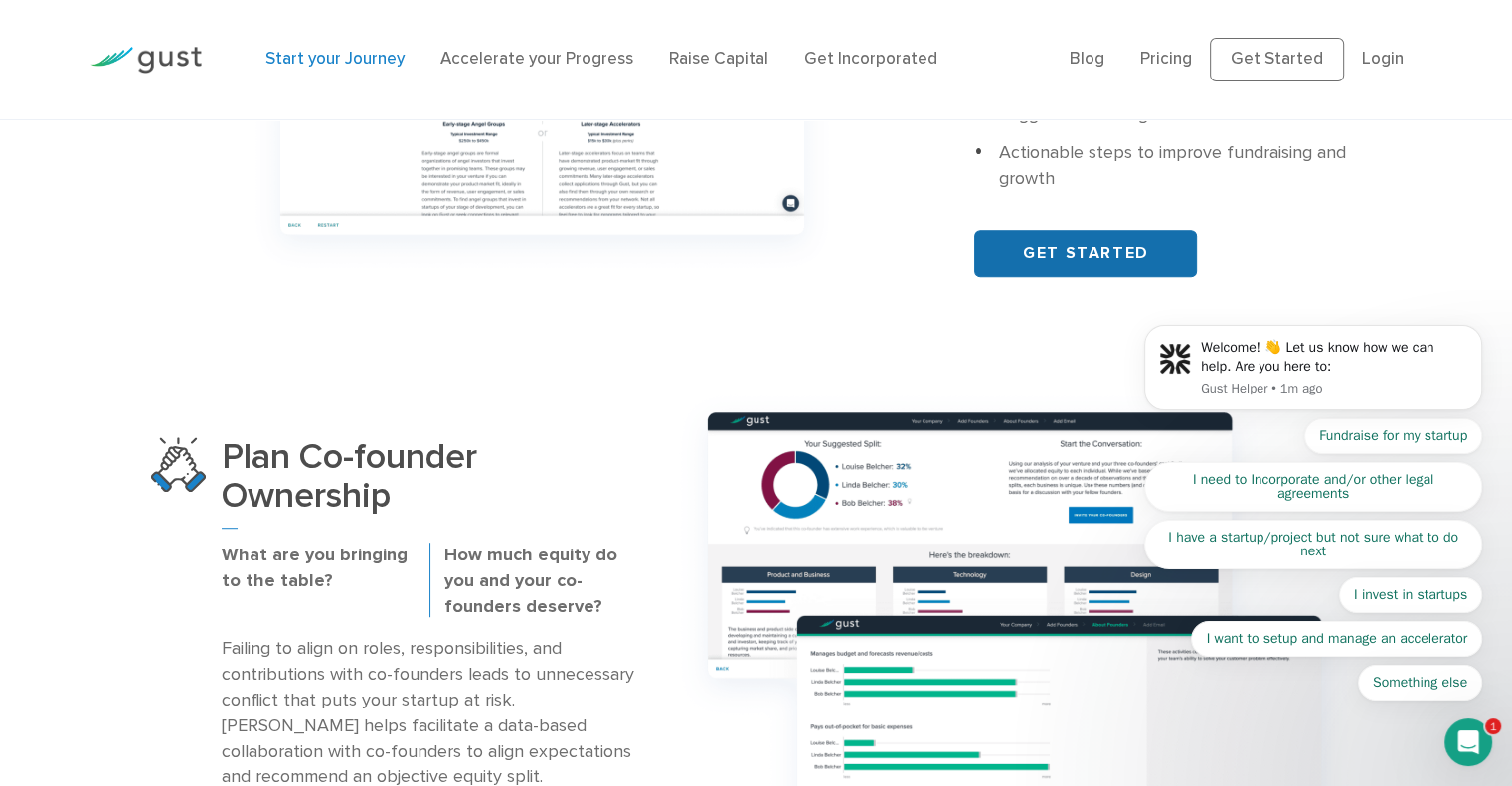 click on "GET STARTED" at bounding box center [1086, 253] 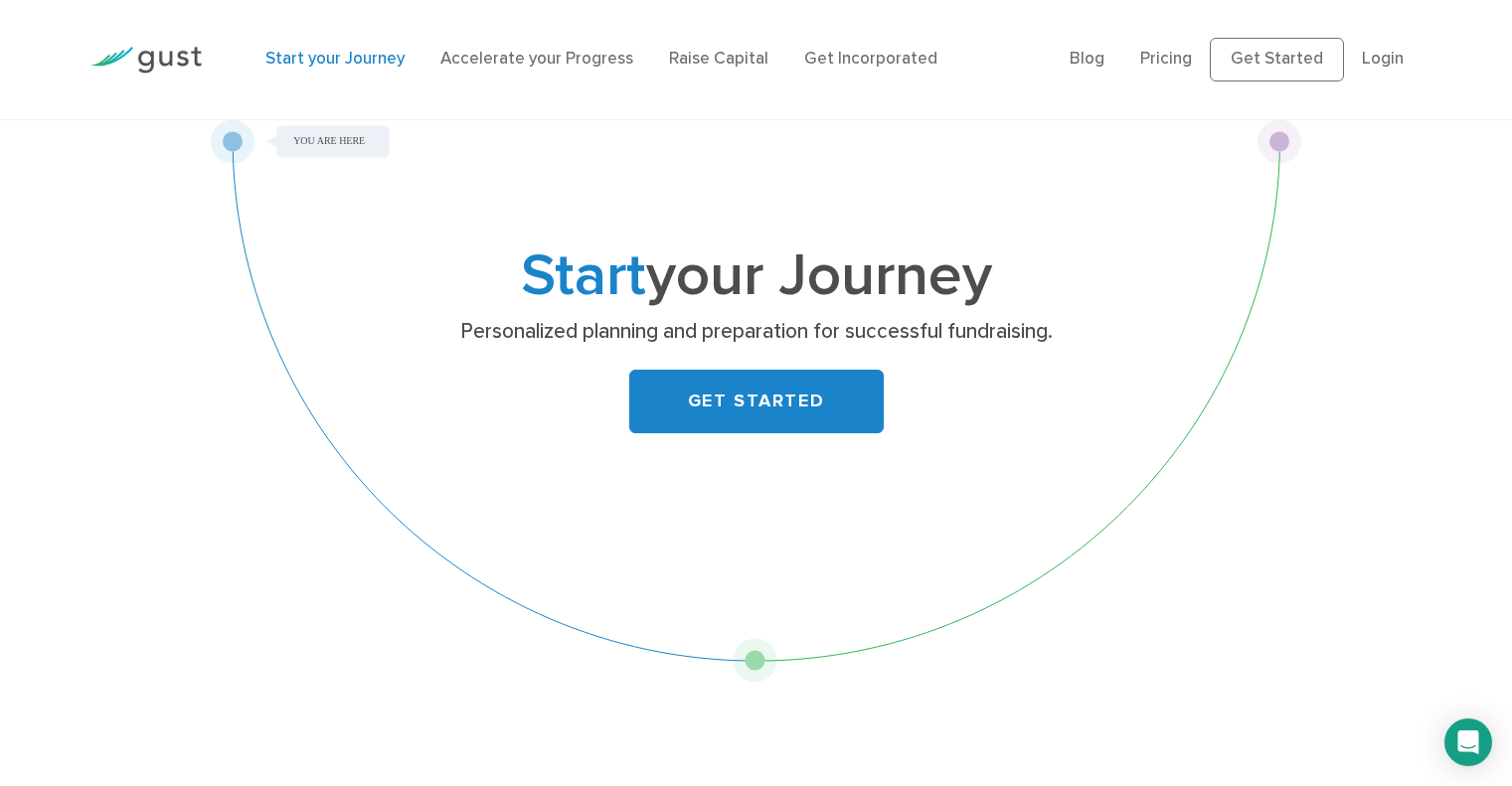 scroll, scrollTop: 1065, scrollLeft: 0, axis: vertical 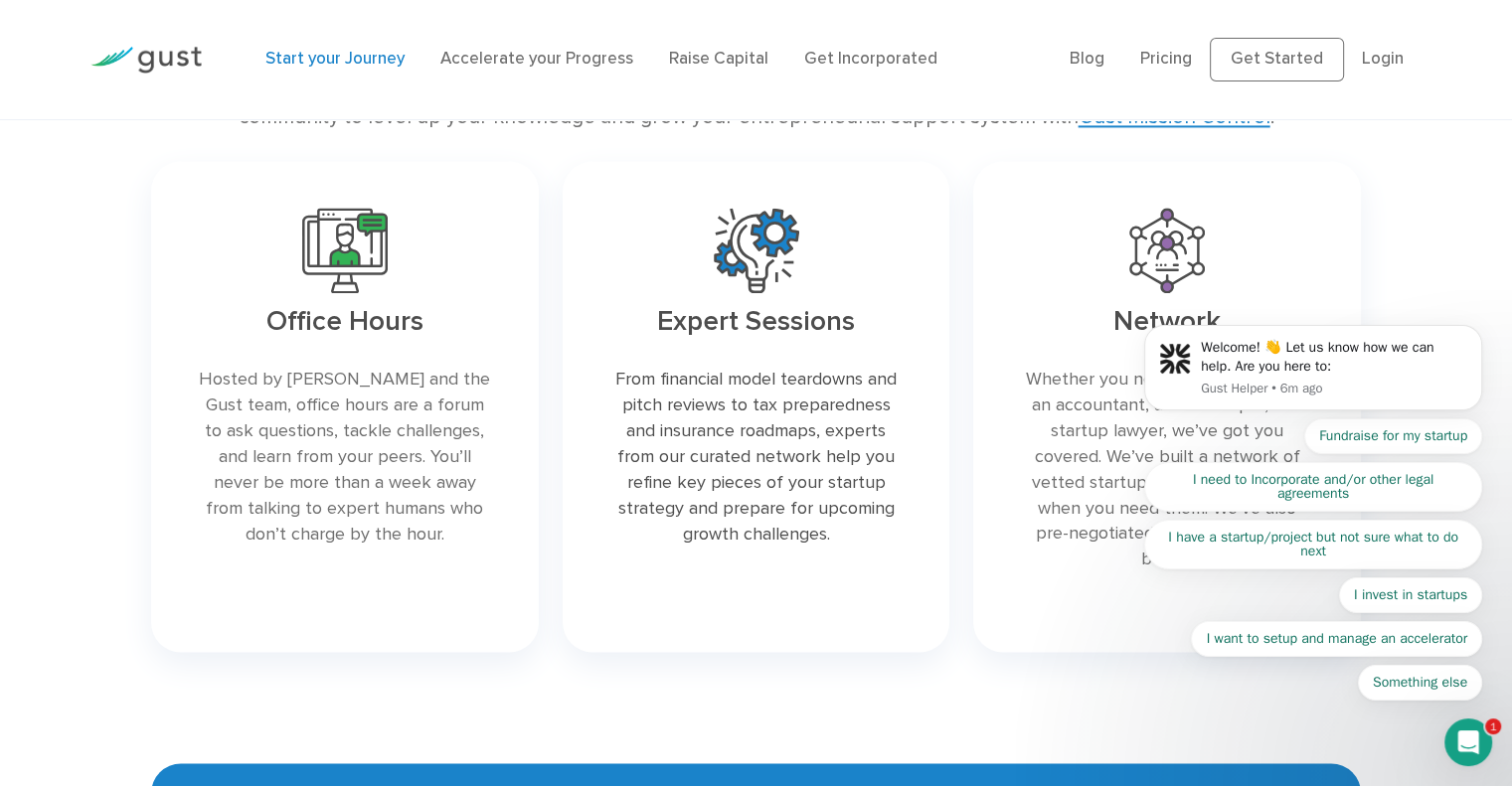 click at bounding box center (345, 406) 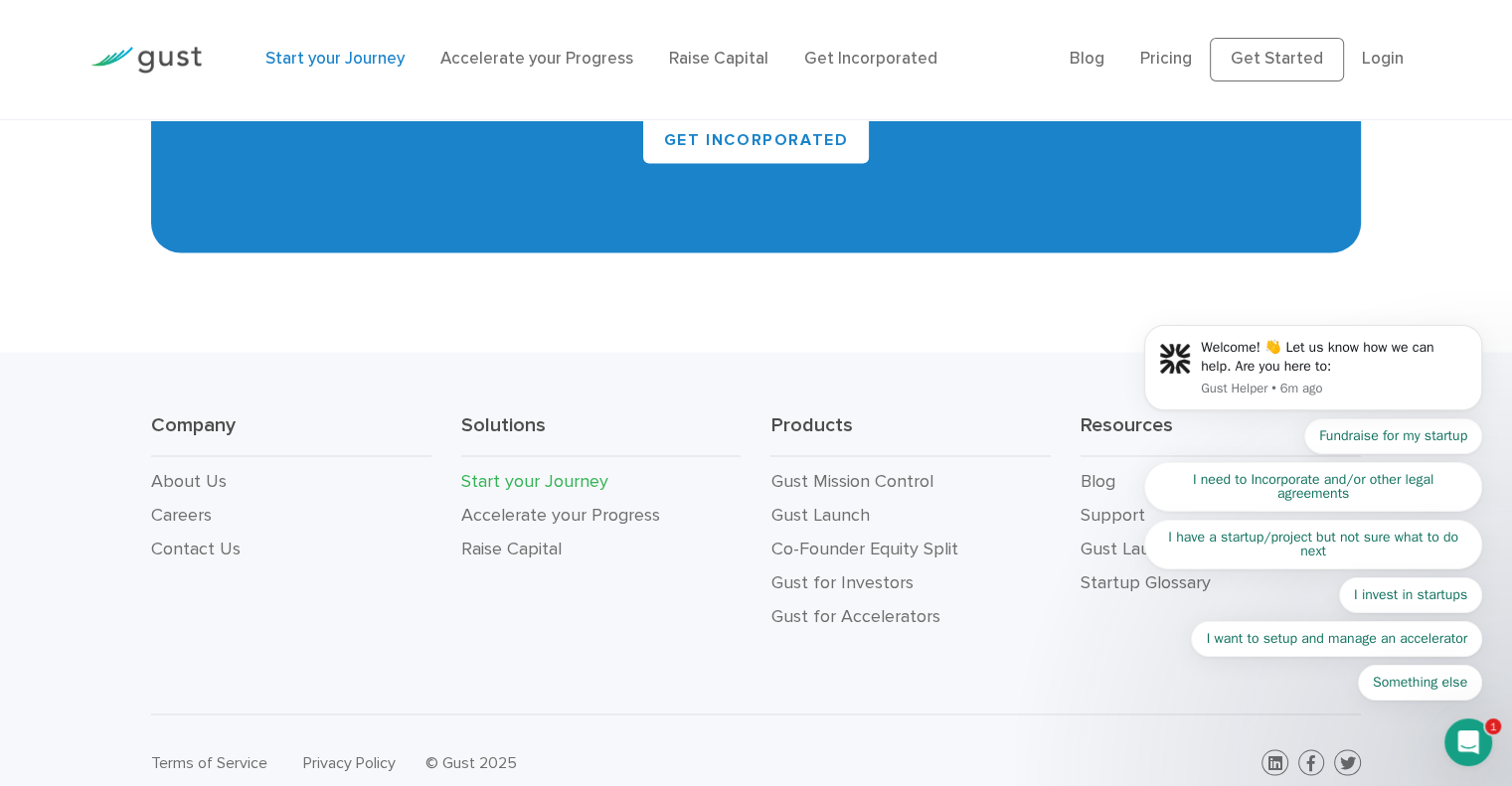 scroll, scrollTop: 3822, scrollLeft: 0, axis: vertical 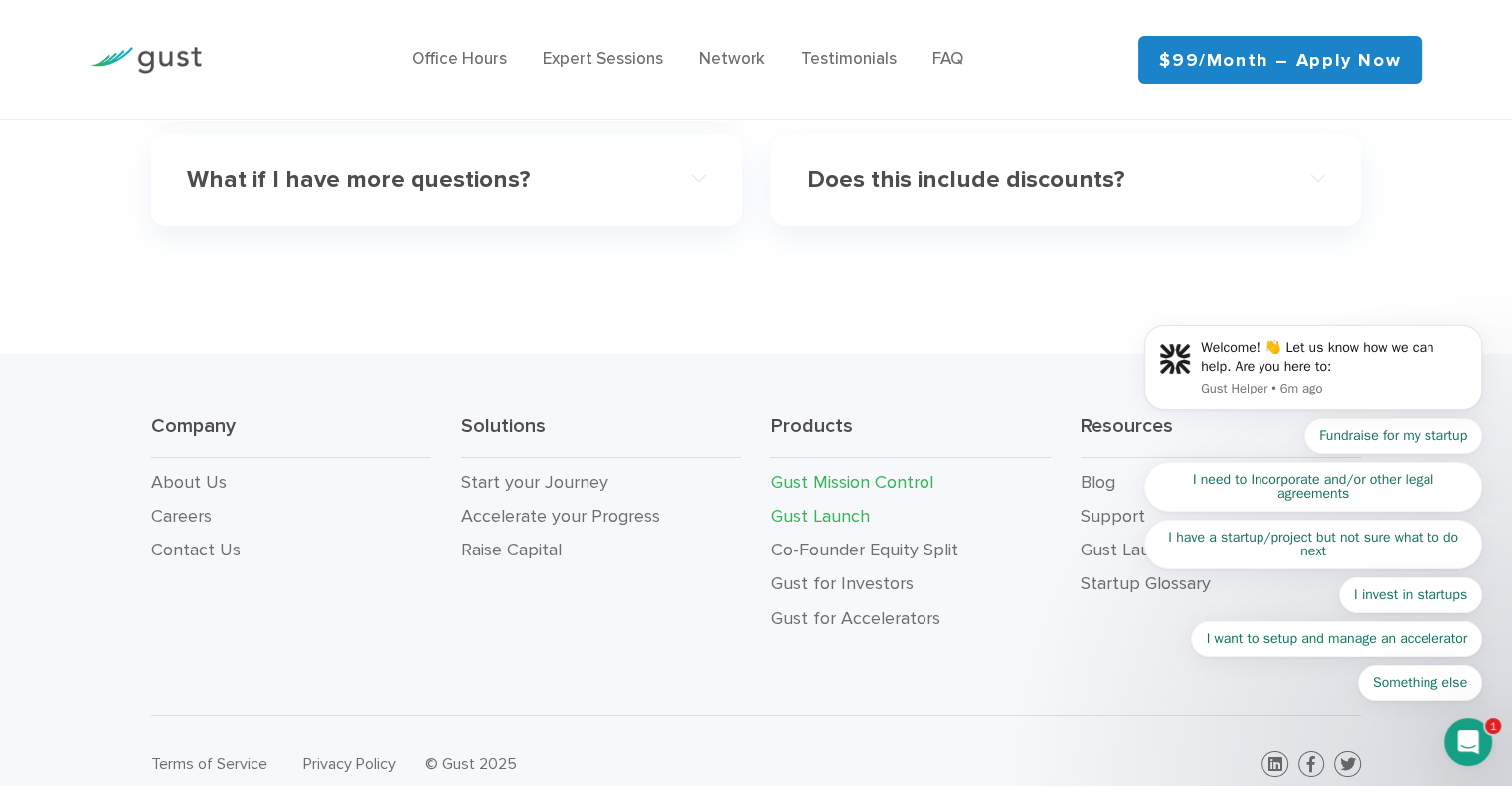 click on "Gust Launch" at bounding box center (819, 516) 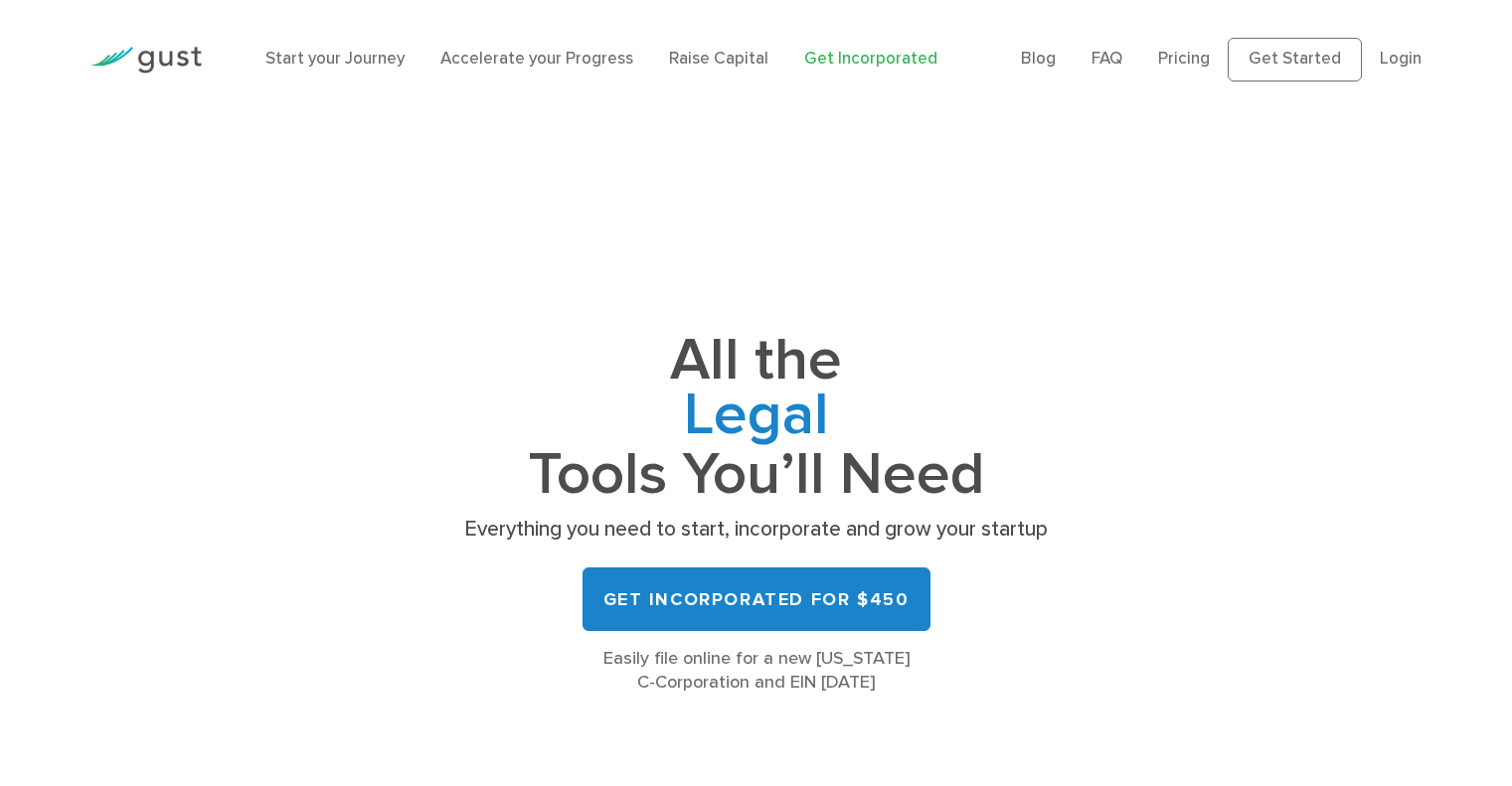 scroll, scrollTop: 0, scrollLeft: 0, axis: both 